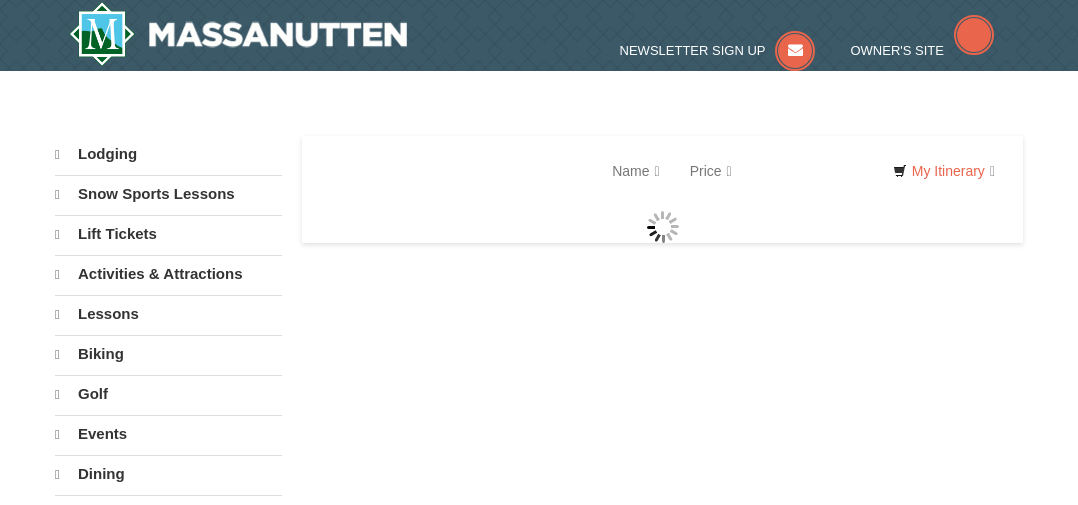 scroll, scrollTop: 0, scrollLeft: 0, axis: both 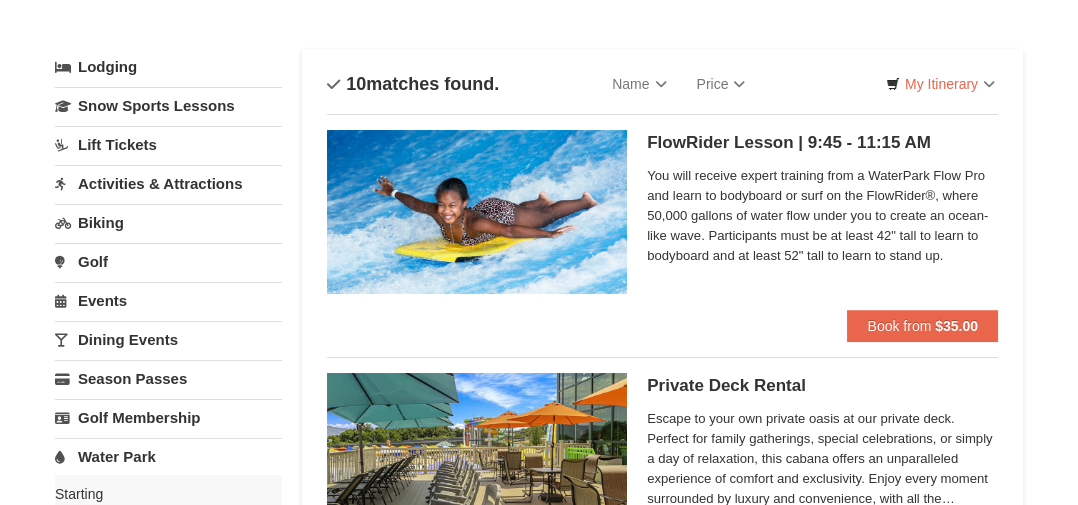 click on "Water Park" at bounding box center [168, 456] 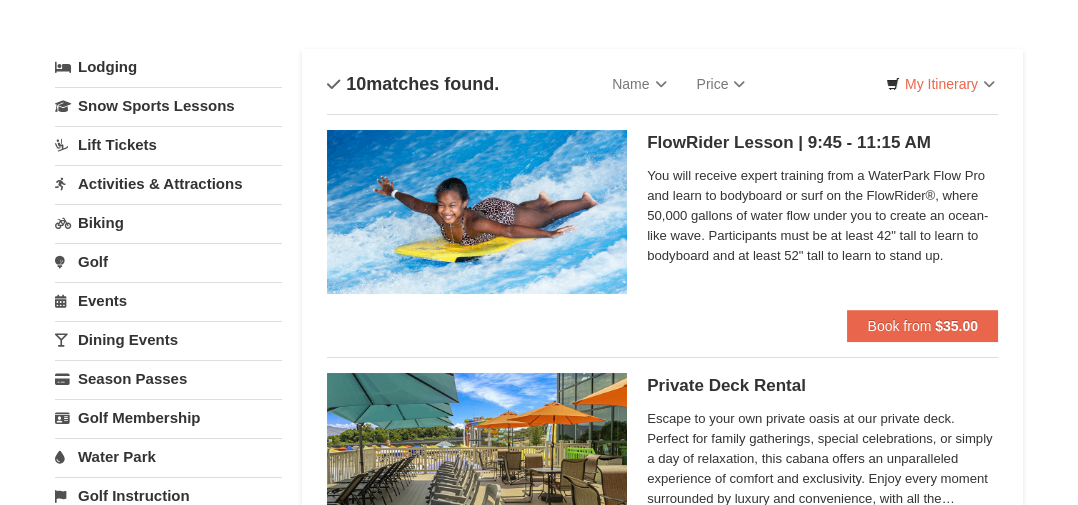 click on "Water Park" at bounding box center (168, 456) 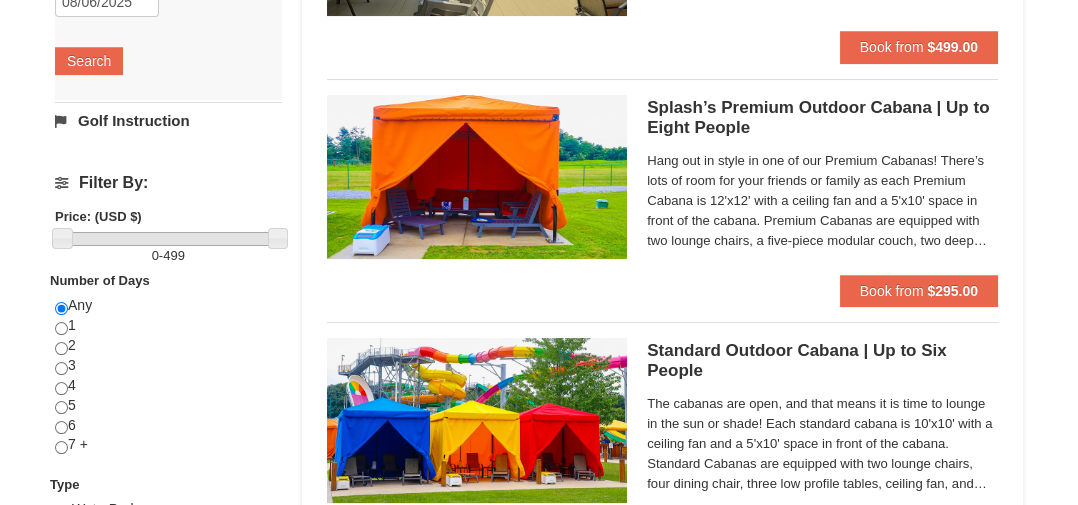 scroll, scrollTop: 608, scrollLeft: 0, axis: vertical 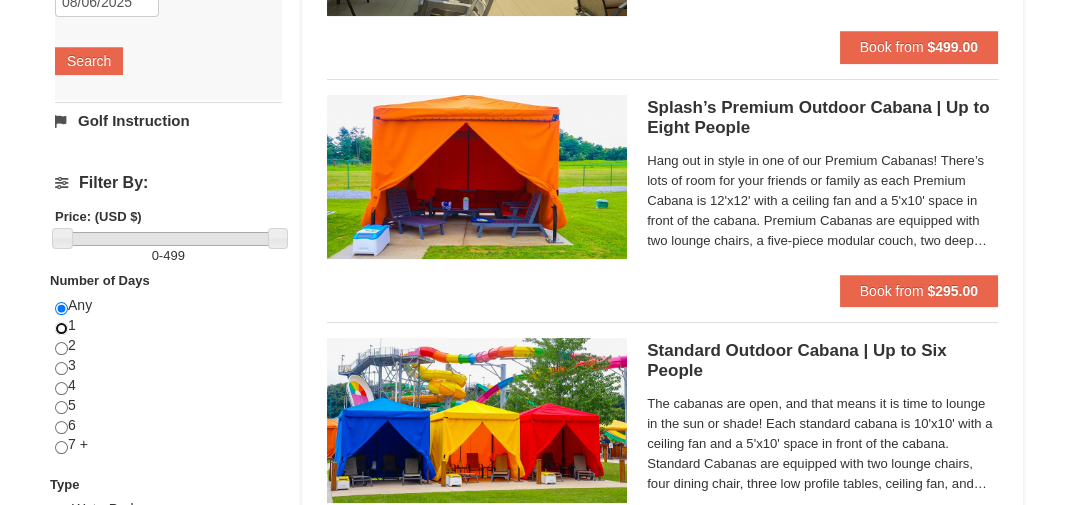 click at bounding box center (61, 328) 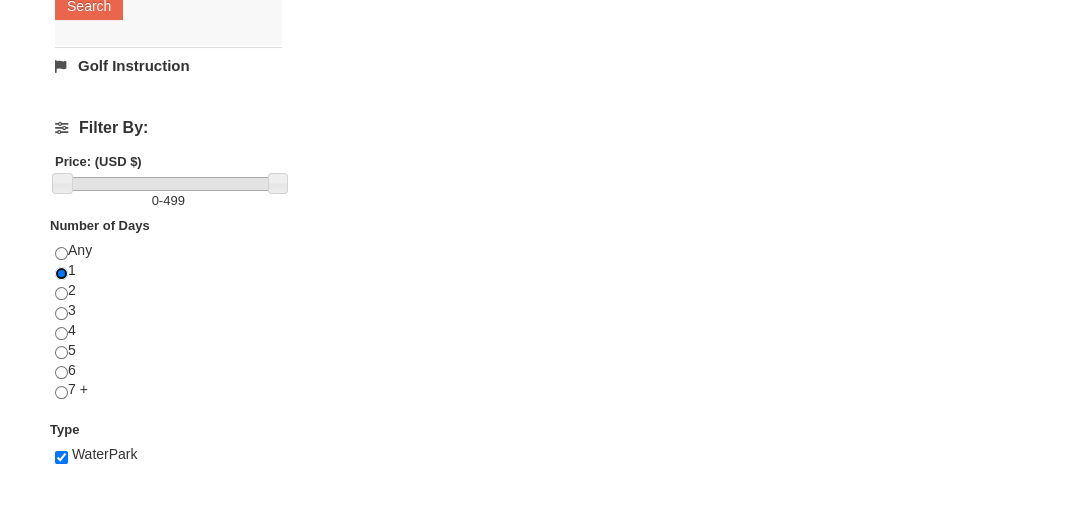 scroll, scrollTop: 662, scrollLeft: 0, axis: vertical 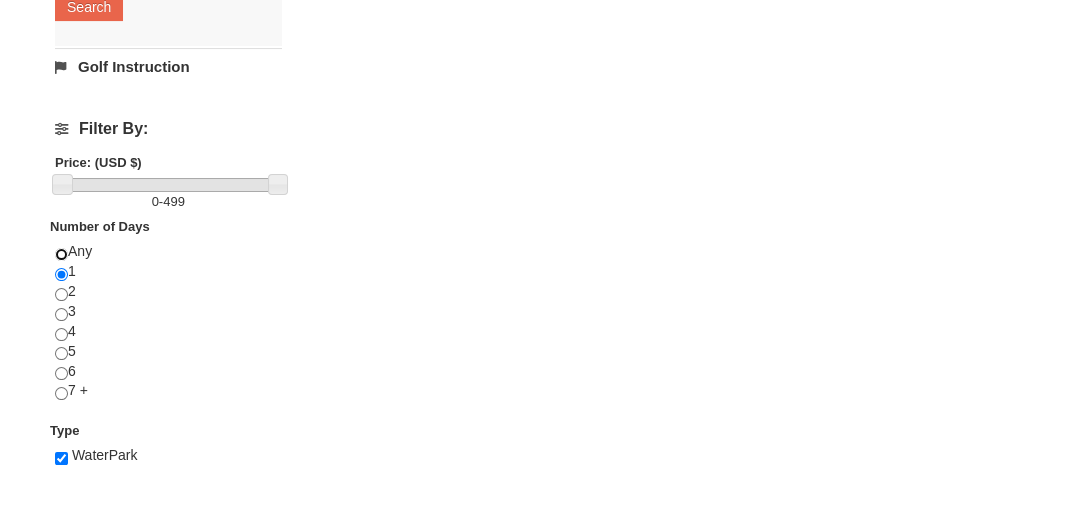 click at bounding box center (61, 254) 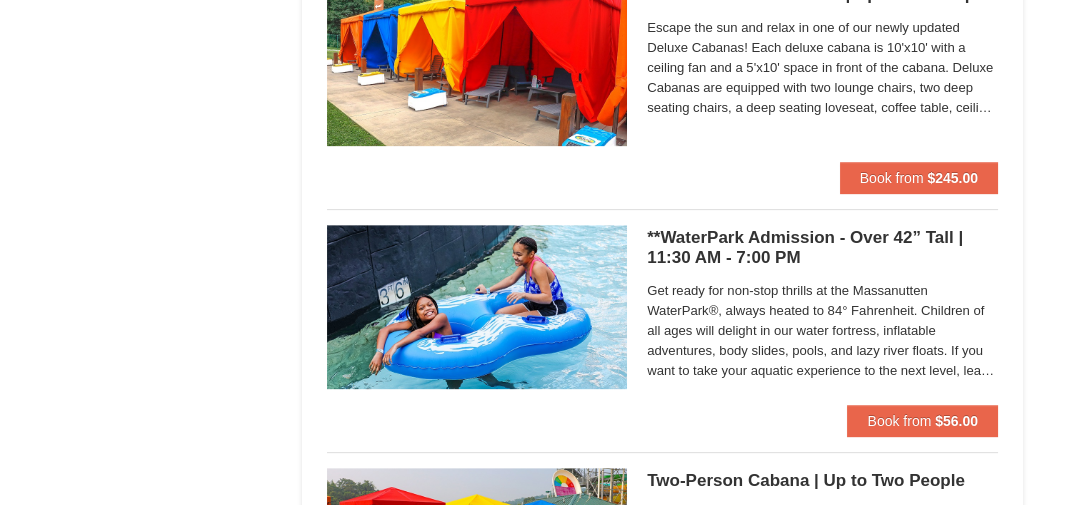 scroll, scrollTop: 1215, scrollLeft: 0, axis: vertical 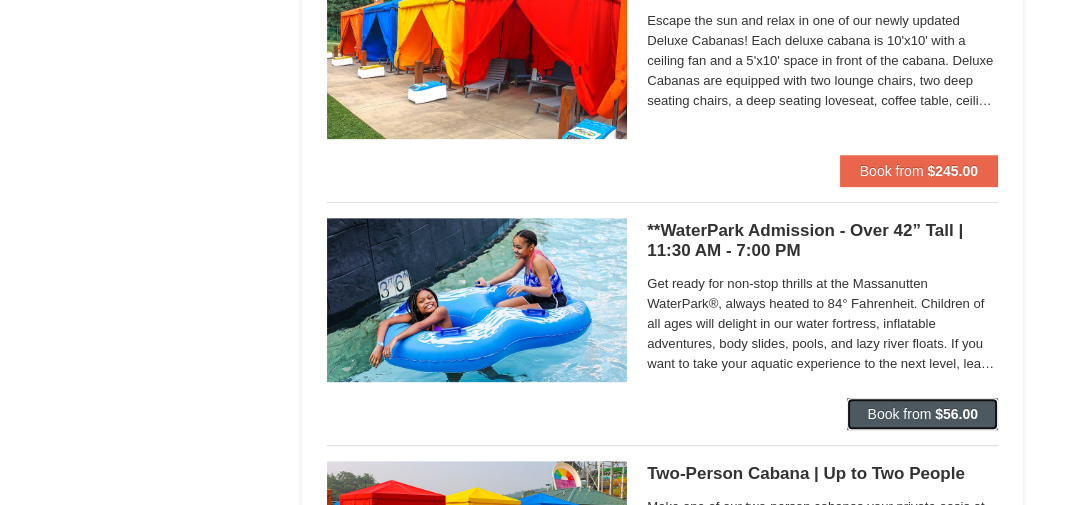 click on "$56.00" at bounding box center (956, 414) 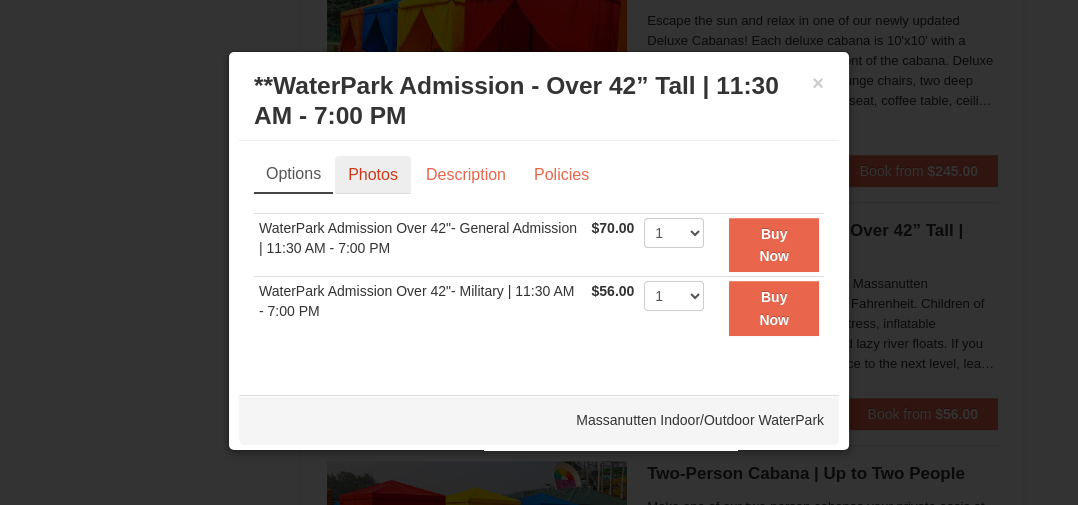 click on "Photos" at bounding box center (373, 175) 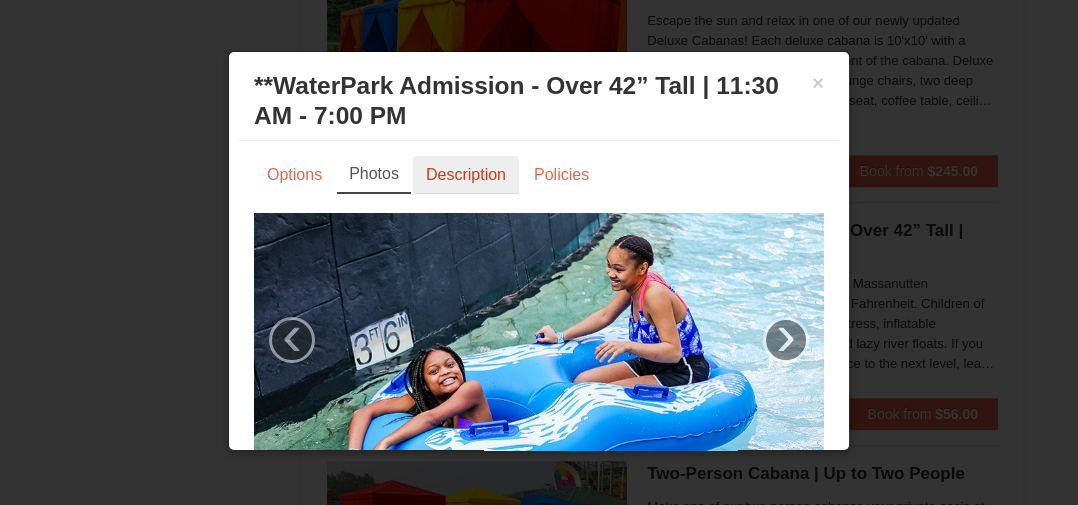 click on "Description" at bounding box center (466, 175) 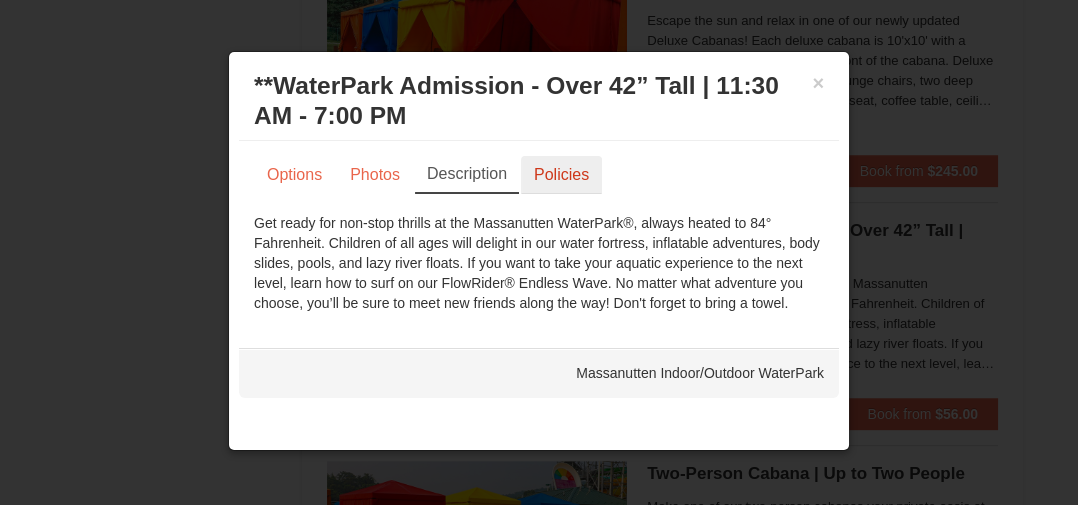 click on "Policies" at bounding box center (561, 175) 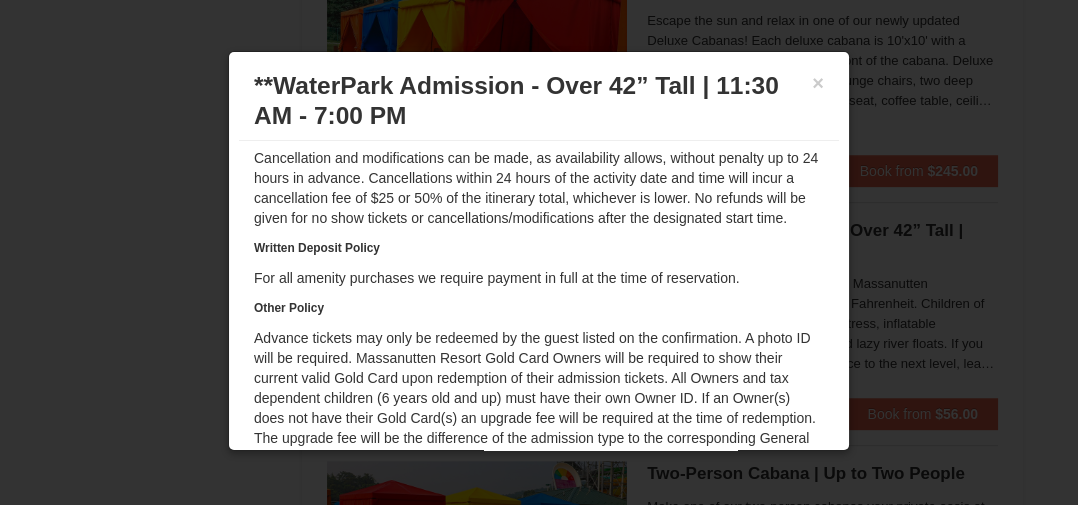 scroll, scrollTop: 0, scrollLeft: 0, axis: both 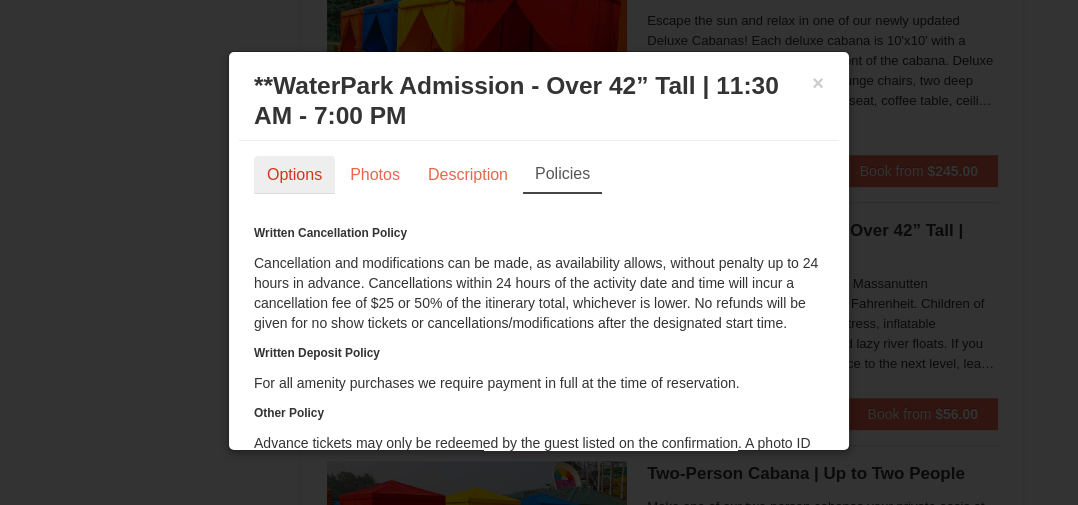 click on "Options" at bounding box center (294, 175) 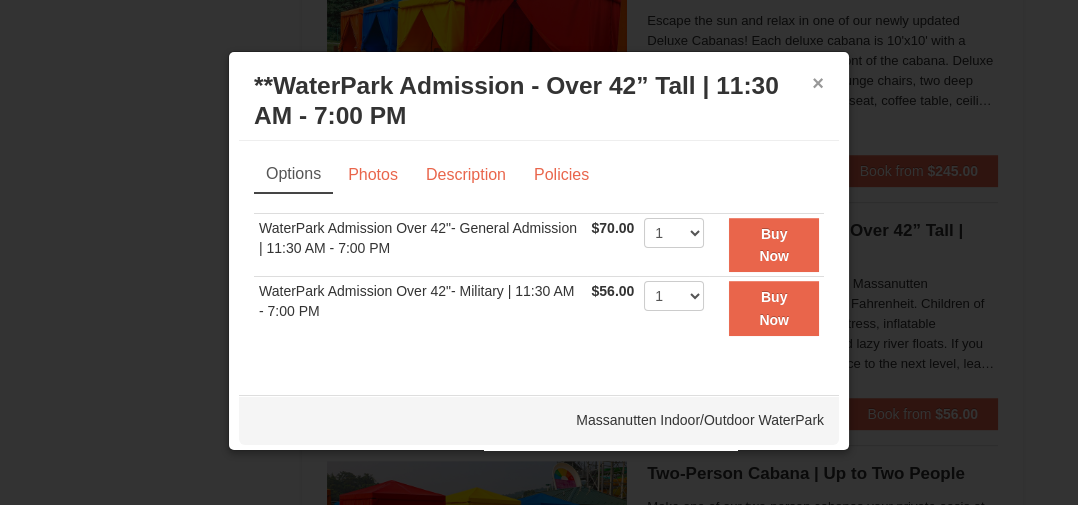 click on "×" at bounding box center [818, 83] 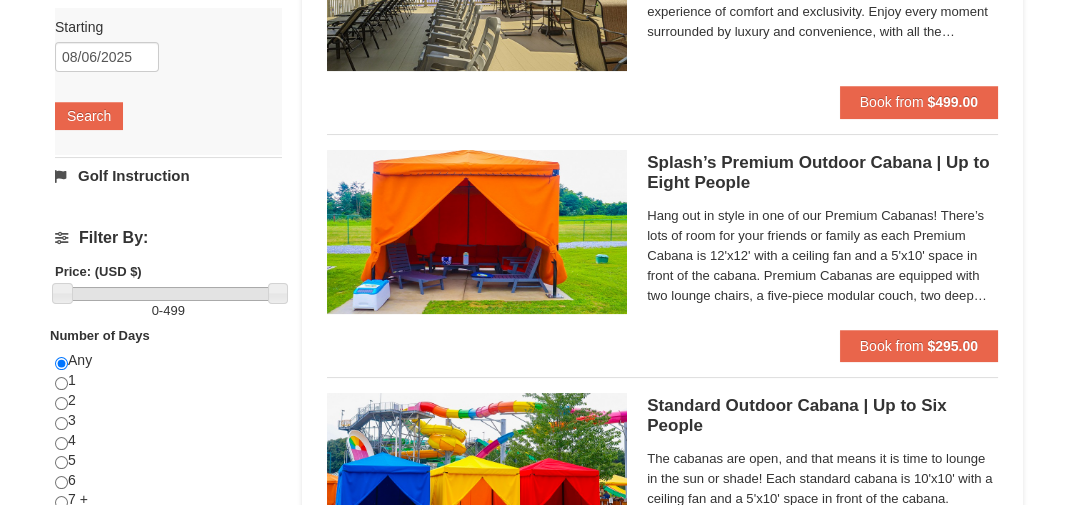 scroll, scrollTop: 555, scrollLeft: 0, axis: vertical 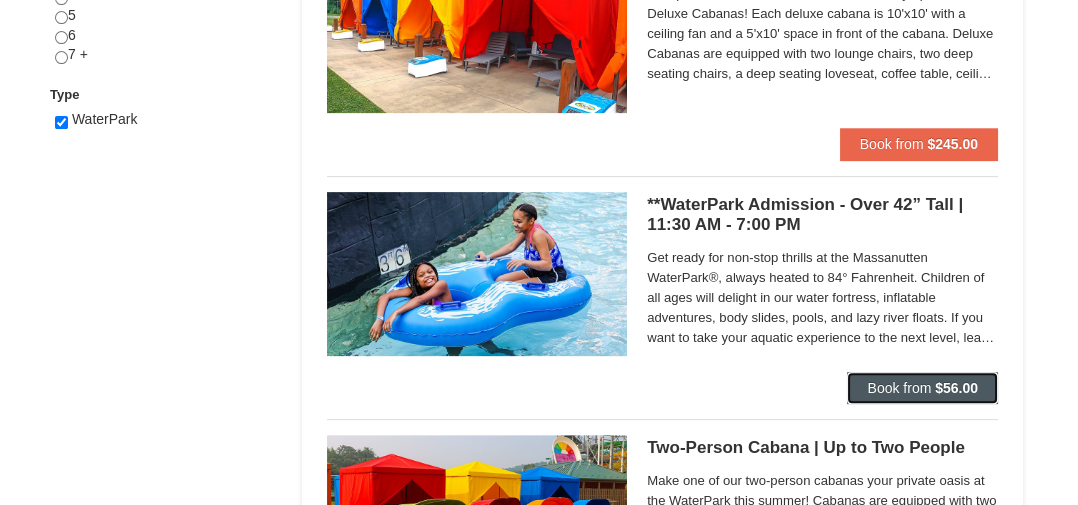 click on "$56.00" at bounding box center [956, 388] 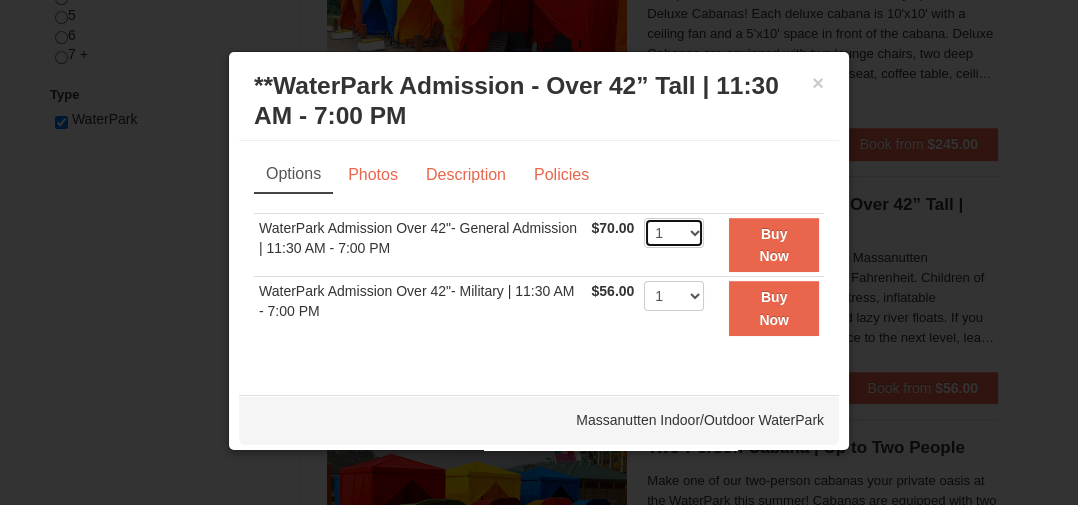 click on "1
2
3
4
5
6
7
8
9
10
11
12
13
14
15
16
17
18
19
20
21 22" at bounding box center (674, 233) 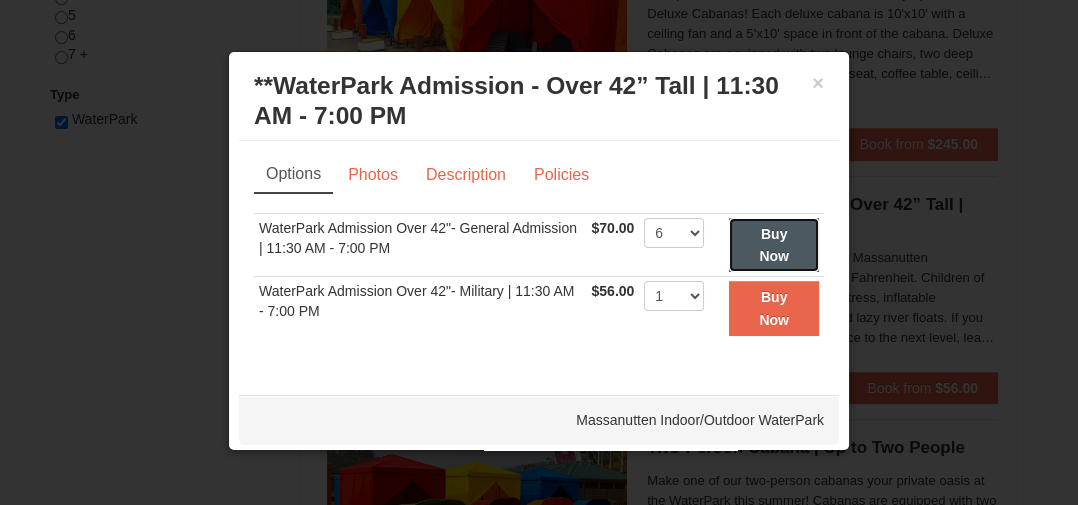 click on "Buy Now" at bounding box center (774, 245) 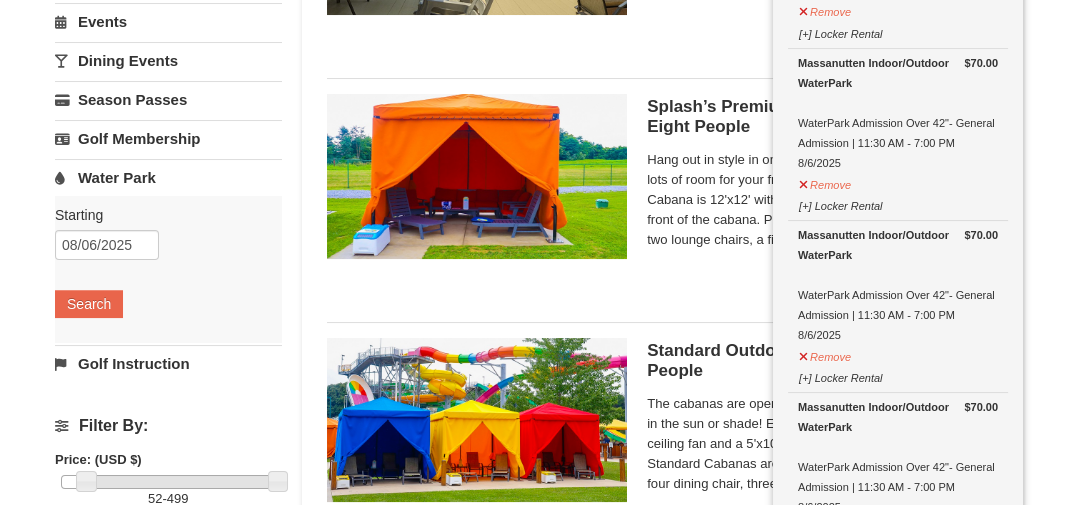 scroll, scrollTop: 0, scrollLeft: 0, axis: both 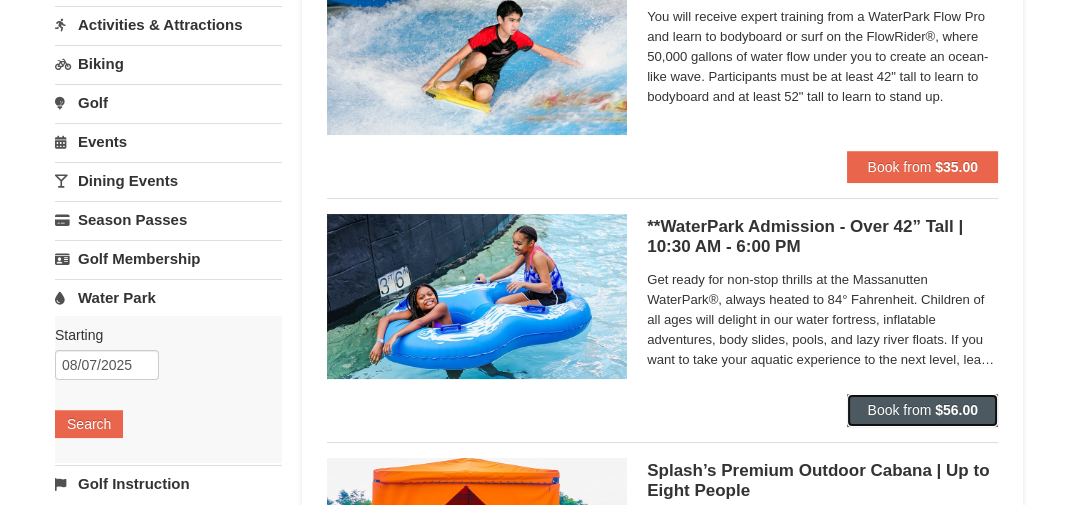 click on "$56.00" at bounding box center [956, 410] 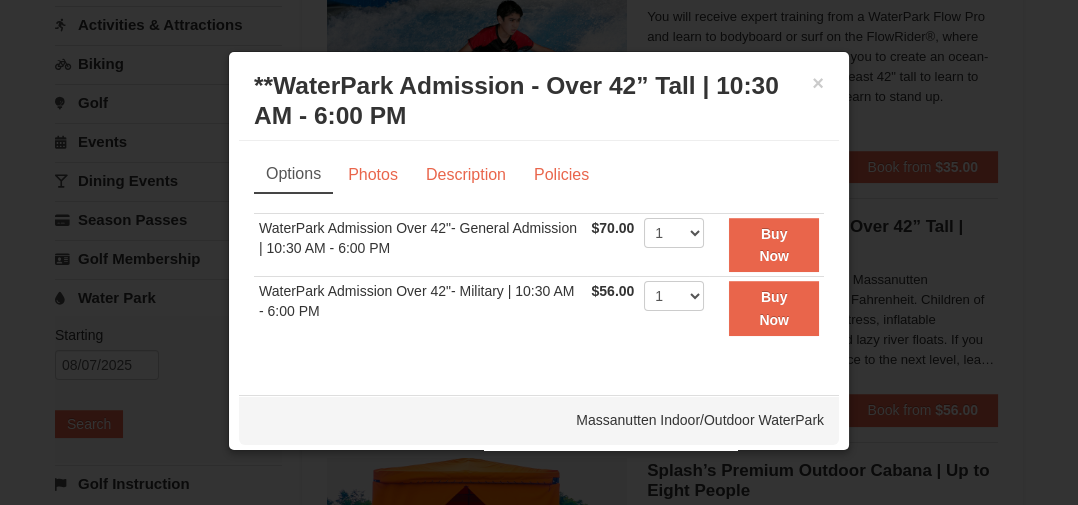click at bounding box center [539, 252] 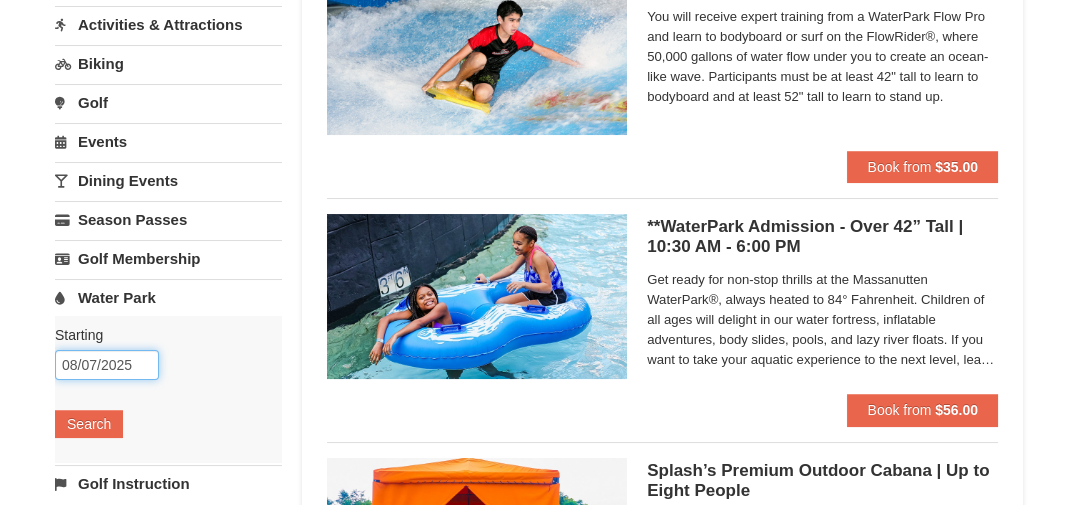 click on "08/07/2025" at bounding box center [107, 365] 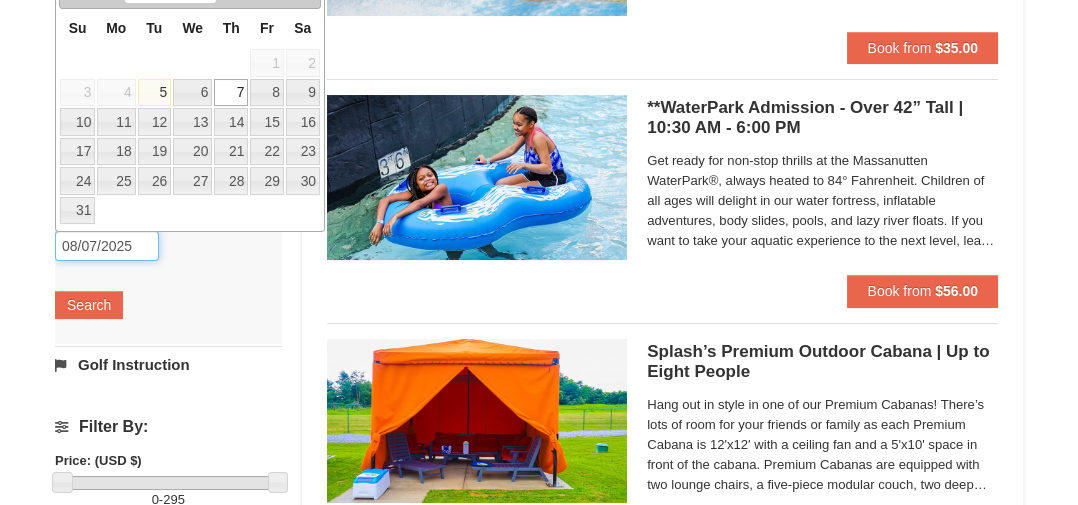 scroll, scrollTop: 365, scrollLeft: 0, axis: vertical 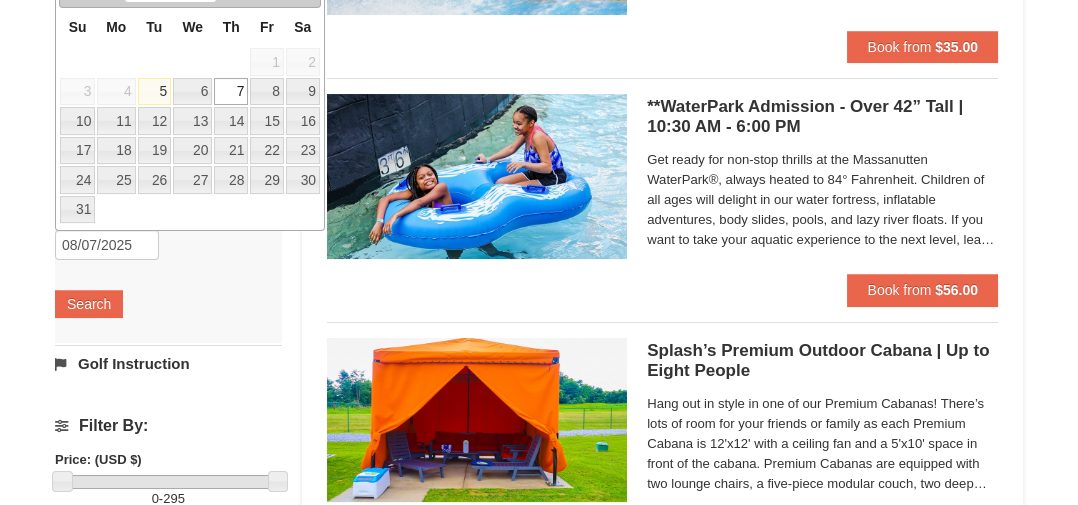 click on "6" at bounding box center (192, 92) 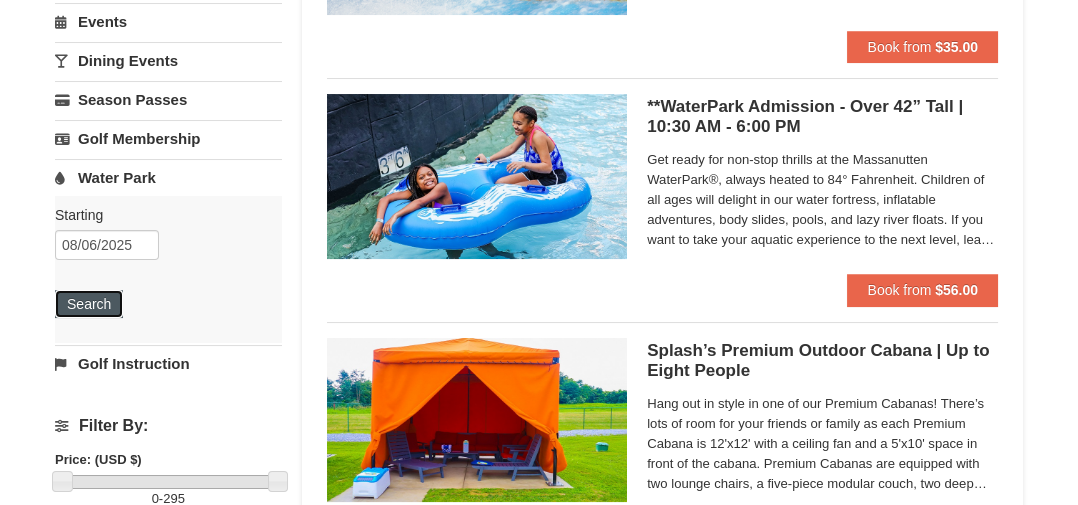 click on "Search" at bounding box center [89, 304] 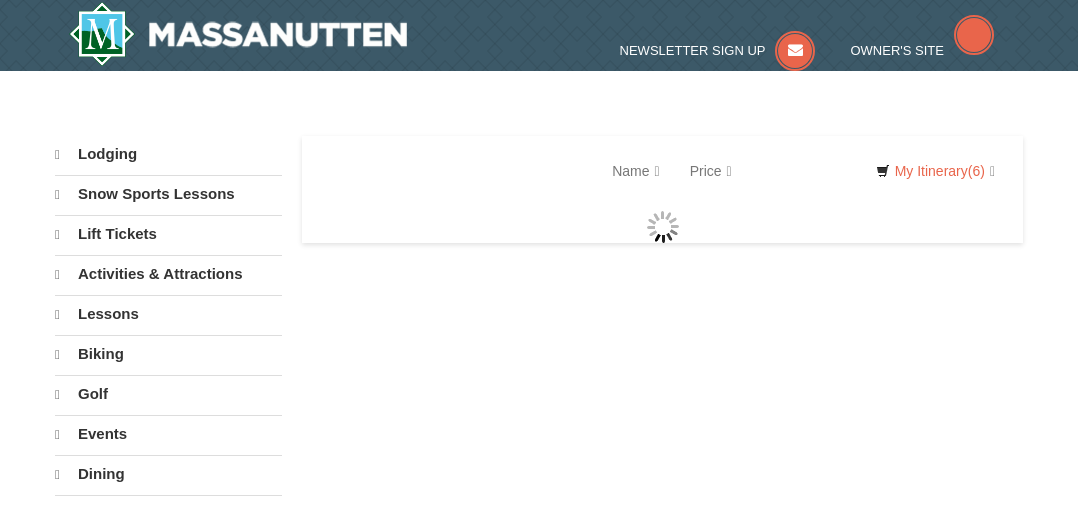 scroll, scrollTop: 0, scrollLeft: 0, axis: both 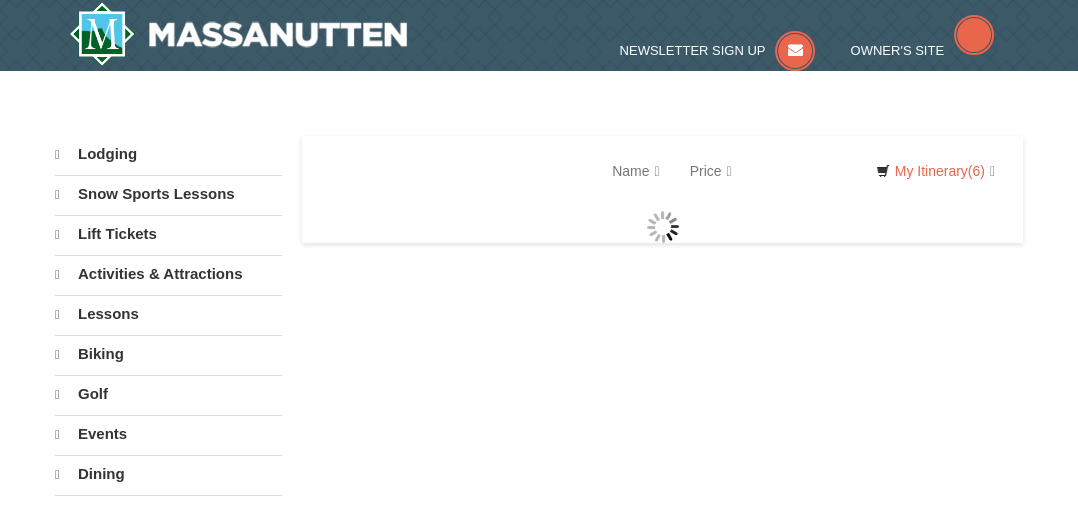 select on "8" 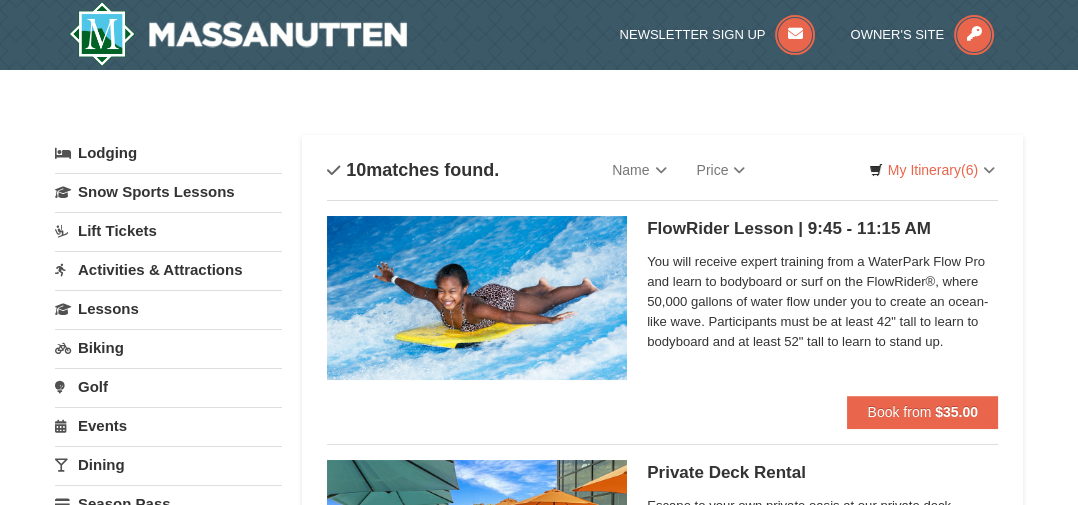 scroll, scrollTop: 0, scrollLeft: 0, axis: both 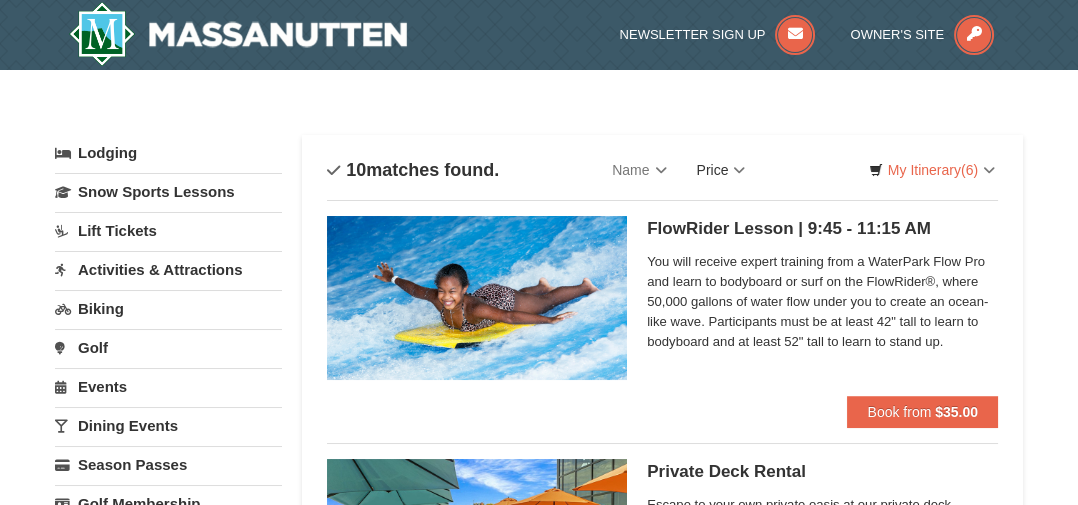 click on "Price" at bounding box center [721, 170] 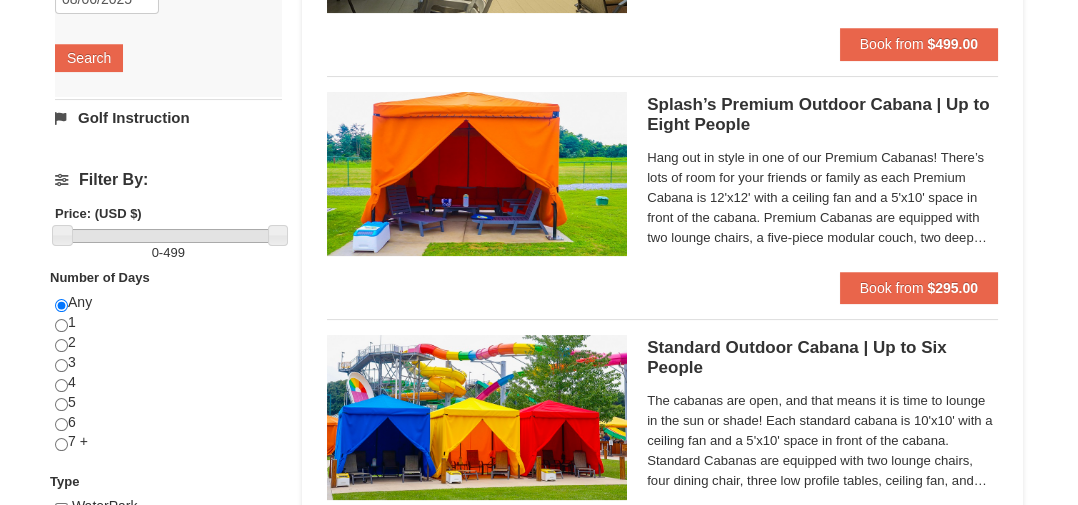 scroll, scrollTop: 0, scrollLeft: 0, axis: both 